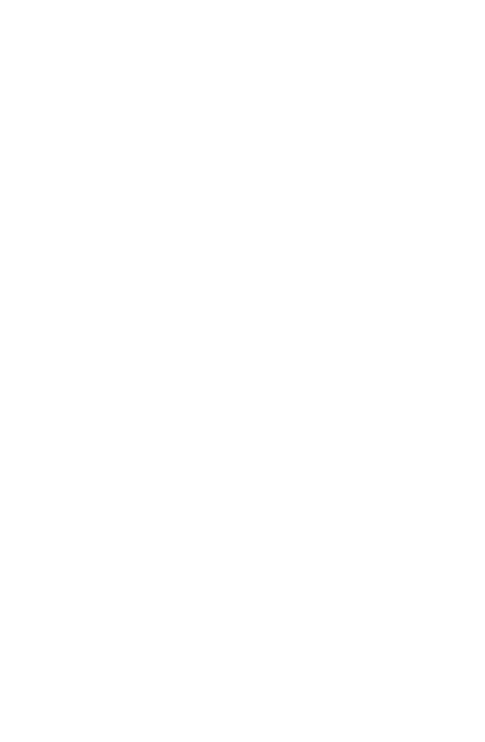 scroll, scrollTop: 0, scrollLeft: 0, axis: both 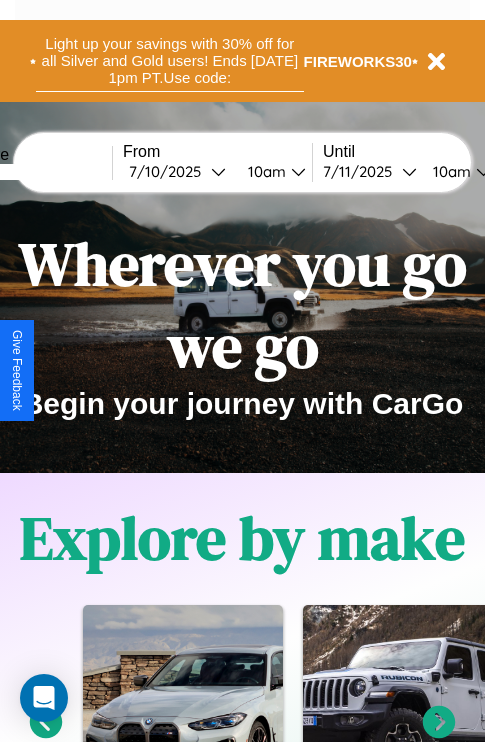 click on "Light up your savings with 30% off for all Silver and Gold users! Ends [DATE] 1pm PT.  Use code:" at bounding box center [170, 61] 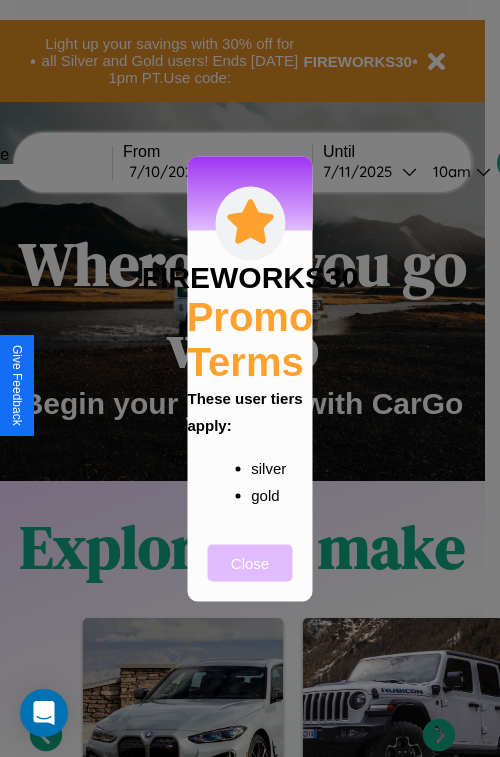 click on "Close" at bounding box center (250, 562) 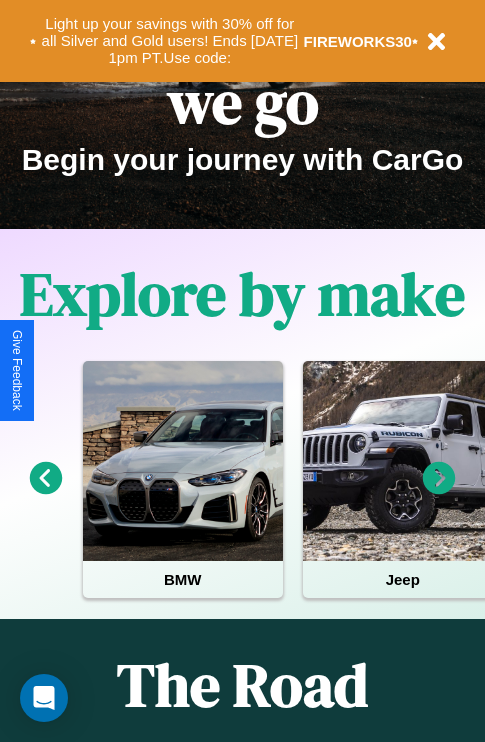 scroll, scrollTop: 308, scrollLeft: 0, axis: vertical 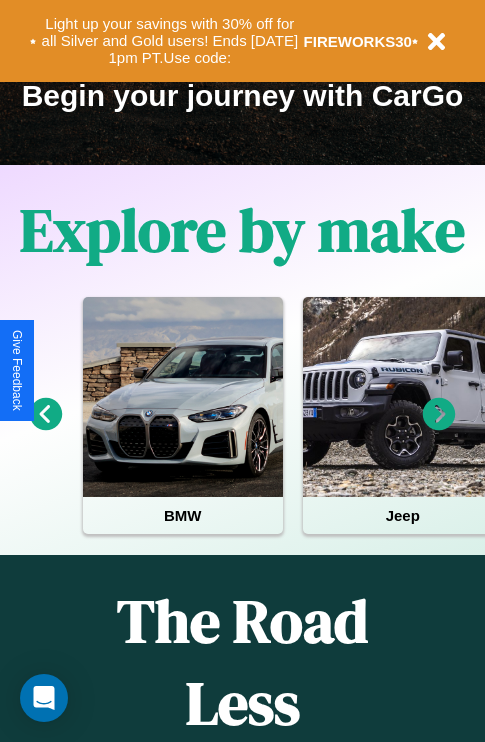 click 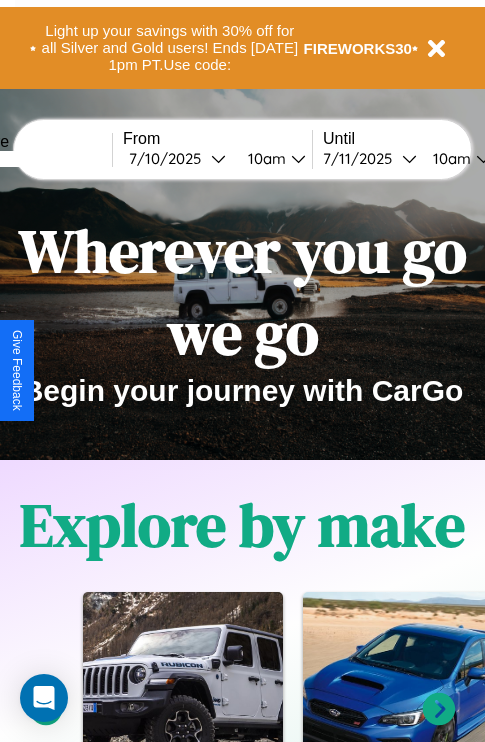 scroll, scrollTop: 0, scrollLeft: 0, axis: both 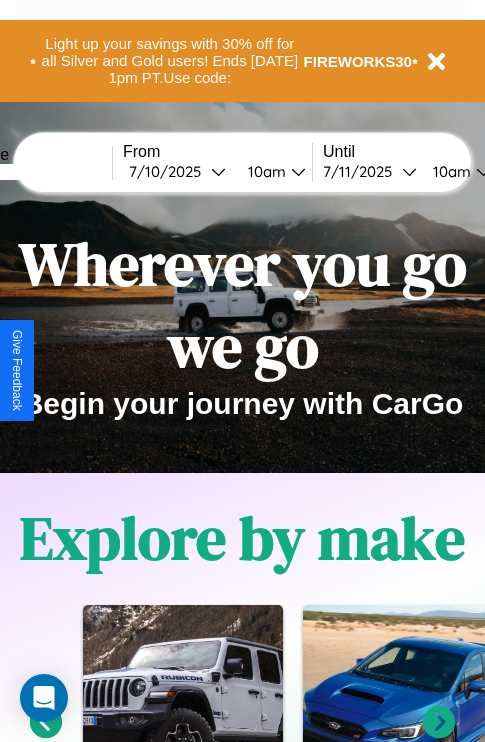 click at bounding box center [37, 172] 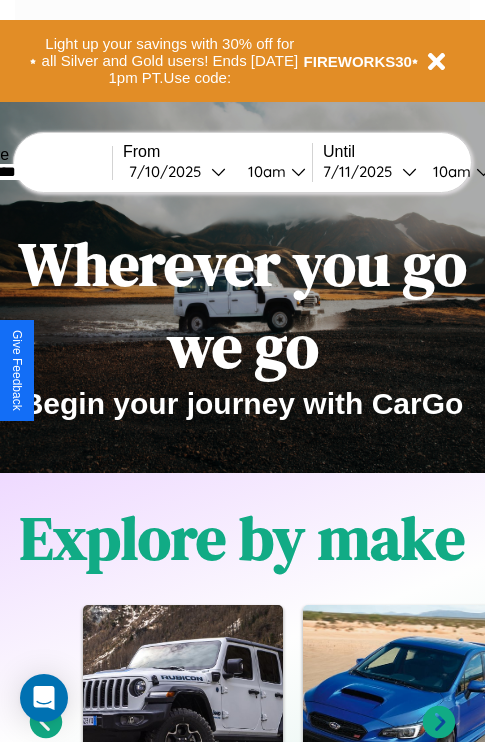type on "*********" 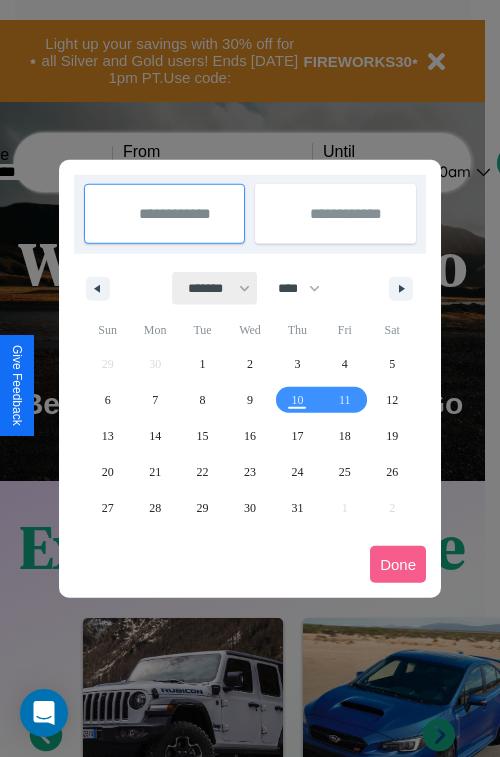 click on "******* ******** ***** ***** *** **** **** ****** ********* ******* ******** ********" at bounding box center [215, 288] 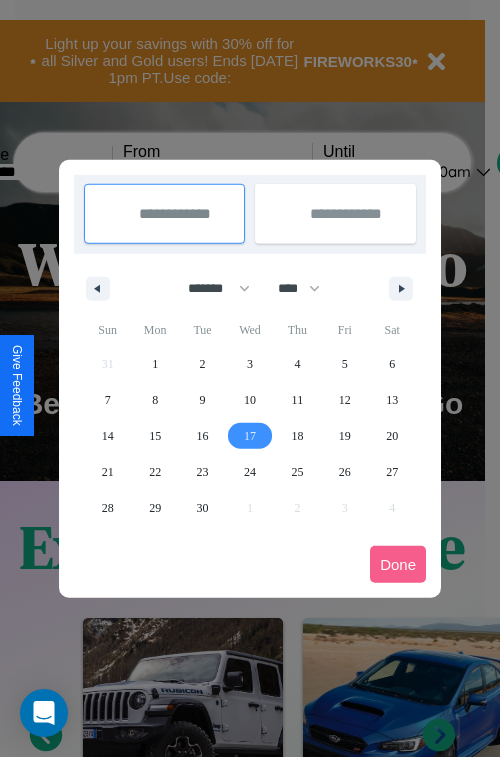 click on "17" at bounding box center [250, 436] 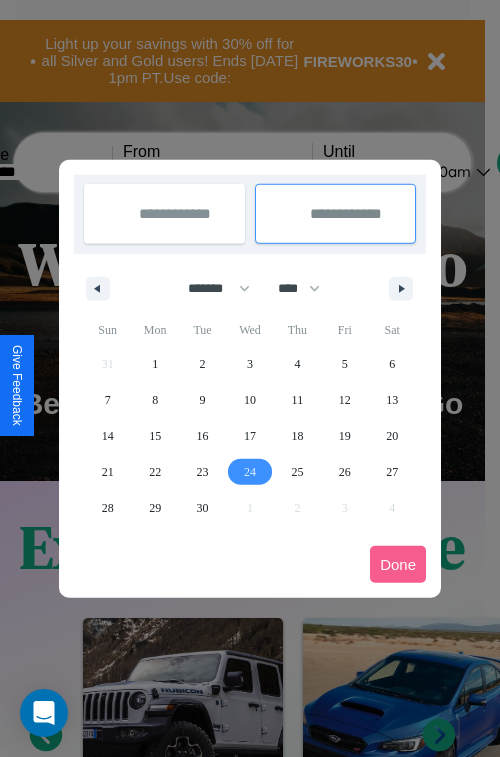click on "24" at bounding box center (250, 472) 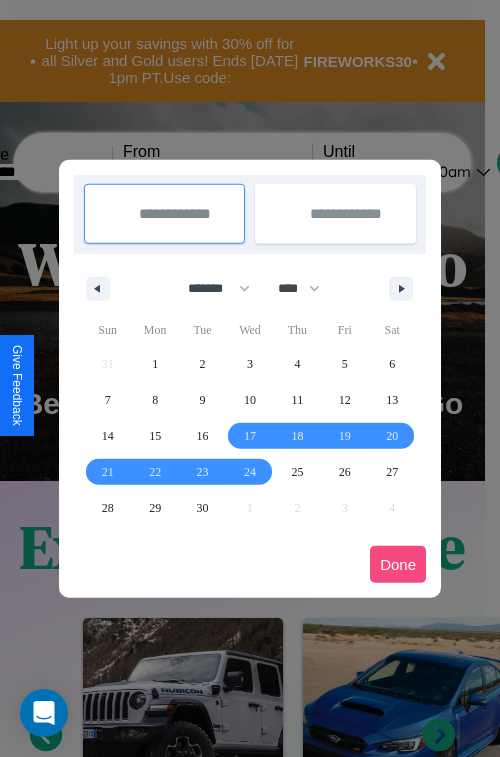 click on "Done" at bounding box center [398, 564] 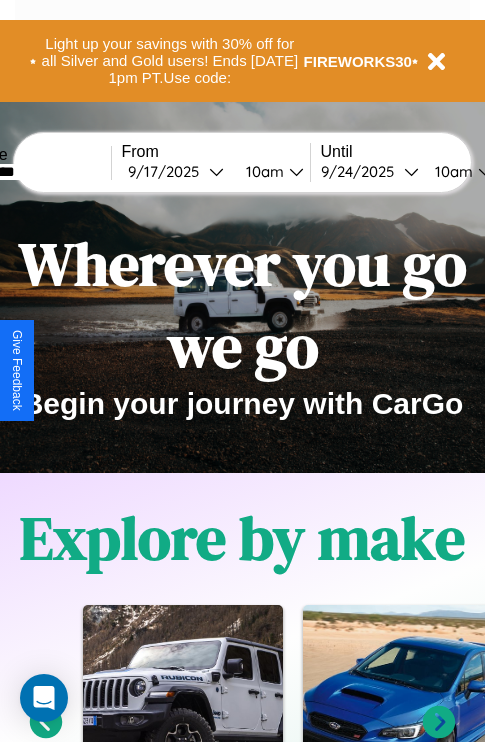 scroll, scrollTop: 0, scrollLeft: 75, axis: horizontal 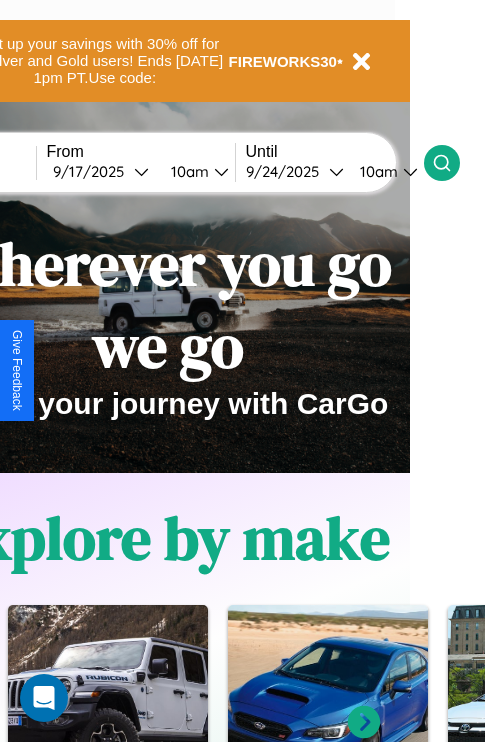 click 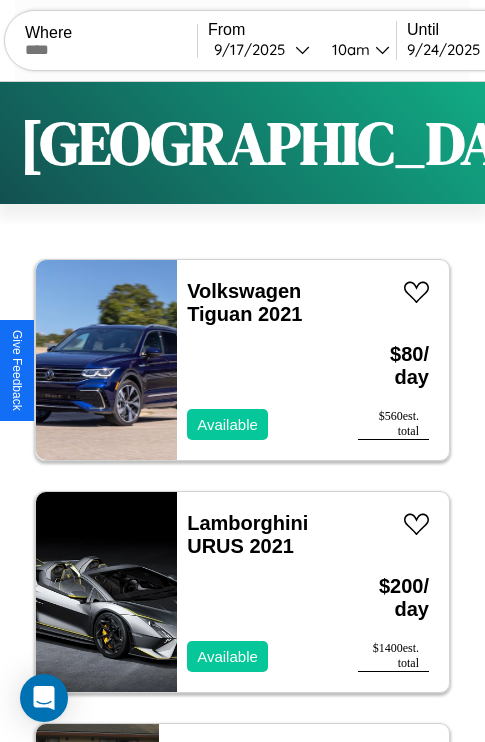 scroll, scrollTop: 79, scrollLeft: 0, axis: vertical 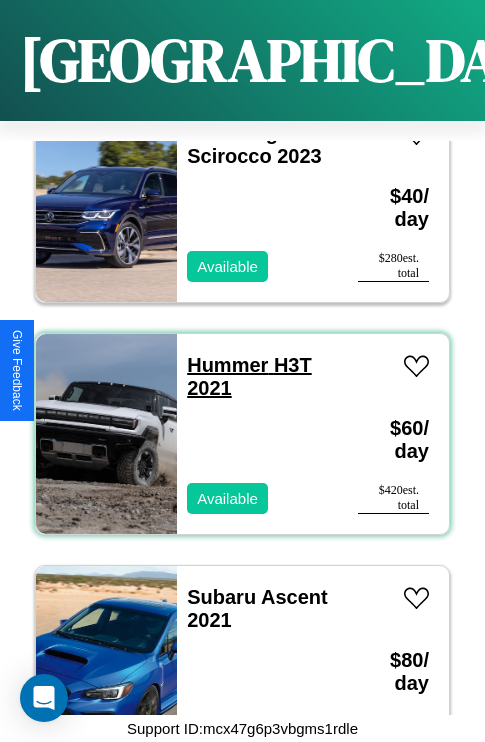click on "Hummer   H3T   2021" at bounding box center (249, 376) 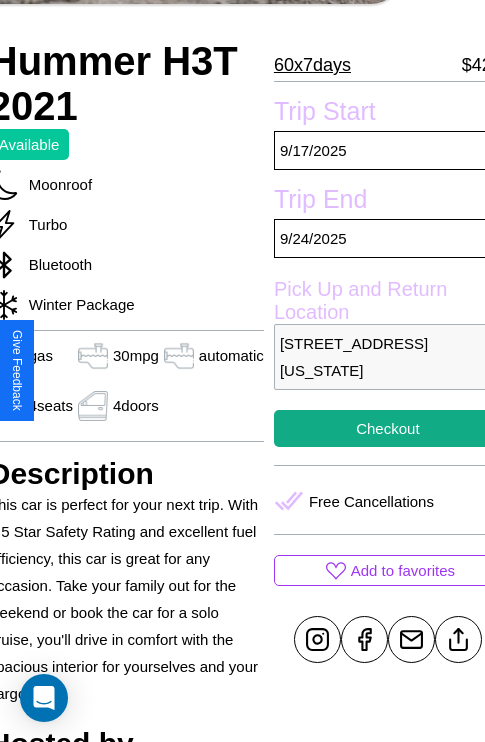 scroll, scrollTop: 525, scrollLeft: 84, axis: both 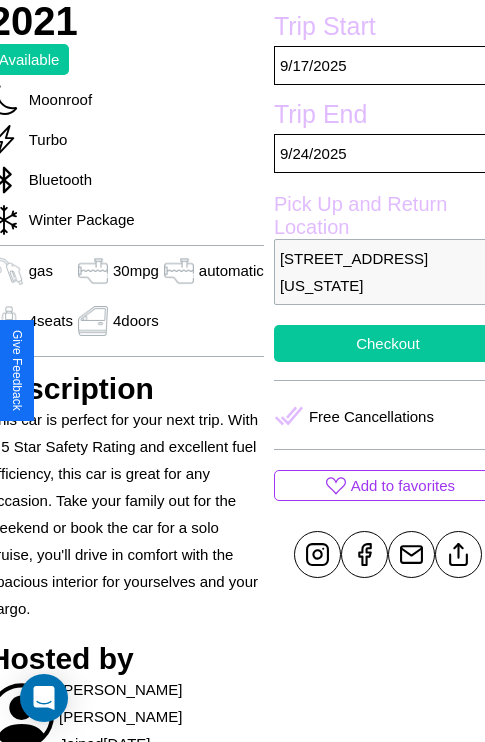 click on "Checkout" at bounding box center [388, 343] 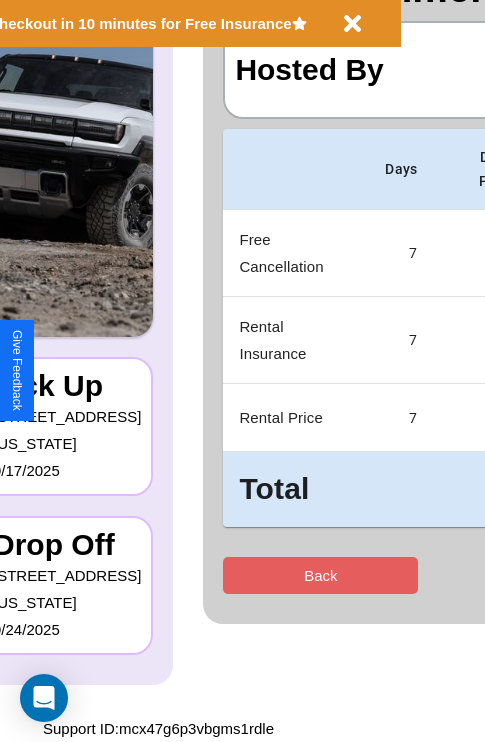 scroll, scrollTop: 0, scrollLeft: 0, axis: both 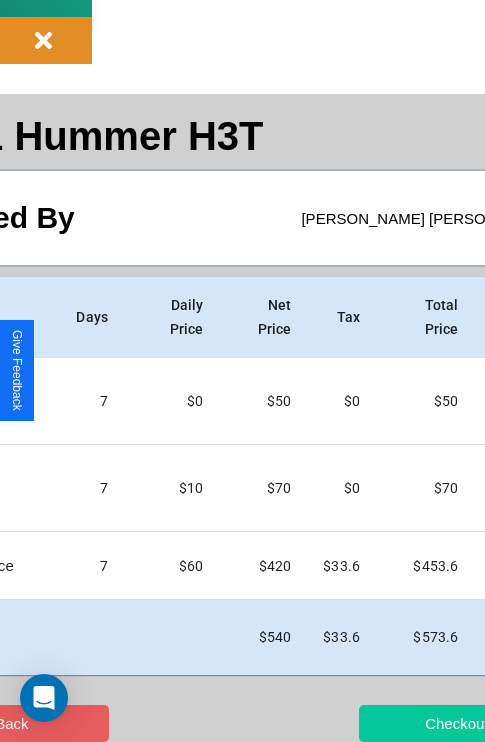 click on "Checkout" at bounding box center (456, 723) 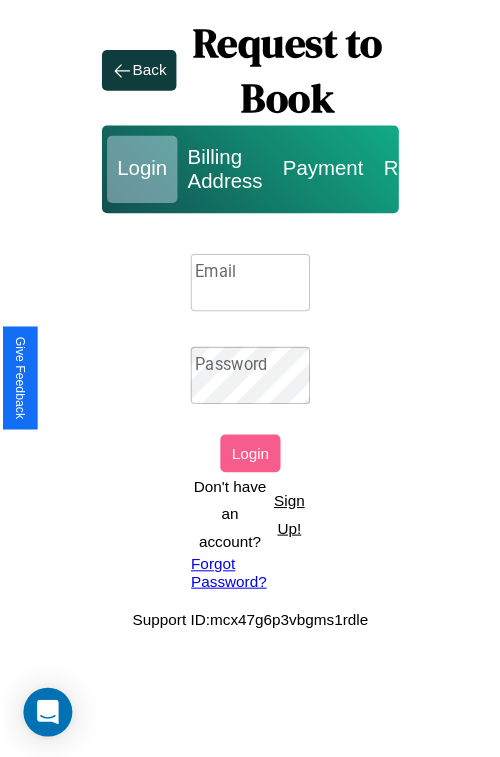 scroll, scrollTop: 0, scrollLeft: 0, axis: both 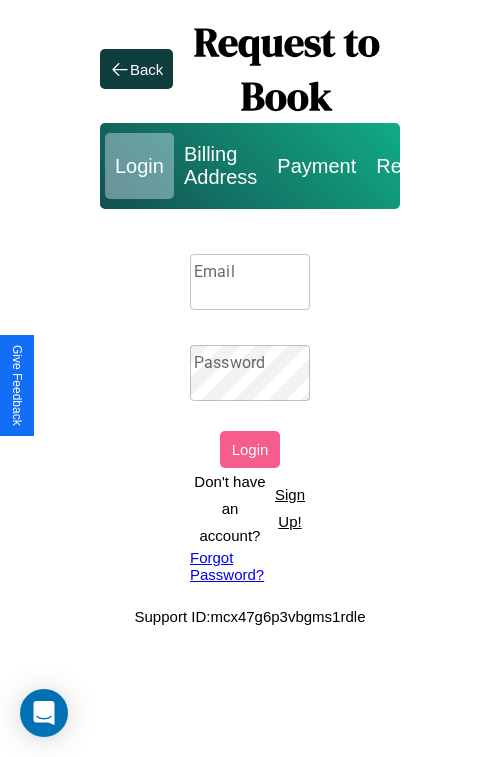 click on "Email" at bounding box center (250, 282) 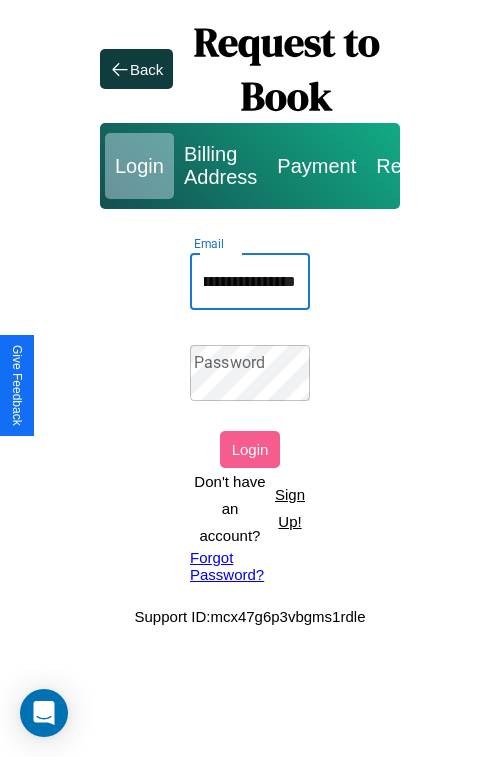 scroll, scrollTop: 0, scrollLeft: 133, axis: horizontal 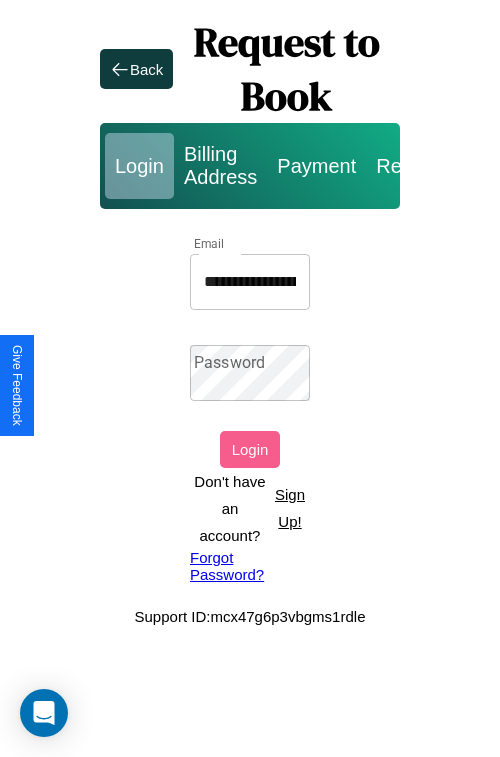 click on "Forgot Password?" at bounding box center (250, 566) 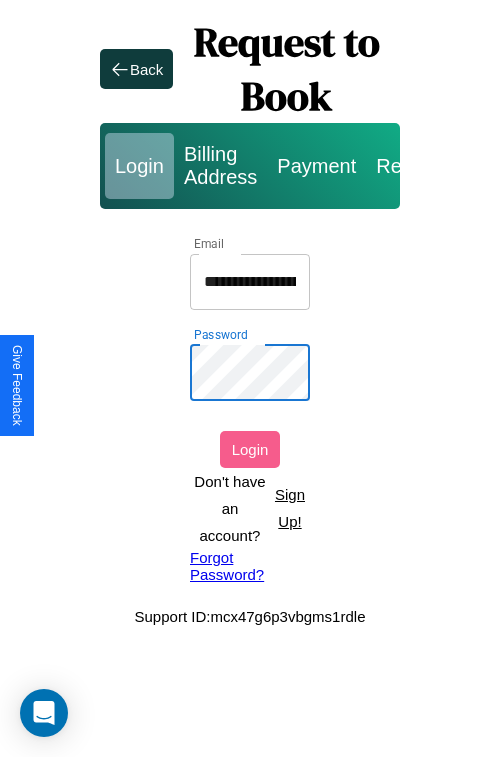 scroll, scrollTop: 0, scrollLeft: 134, axis: horizontal 